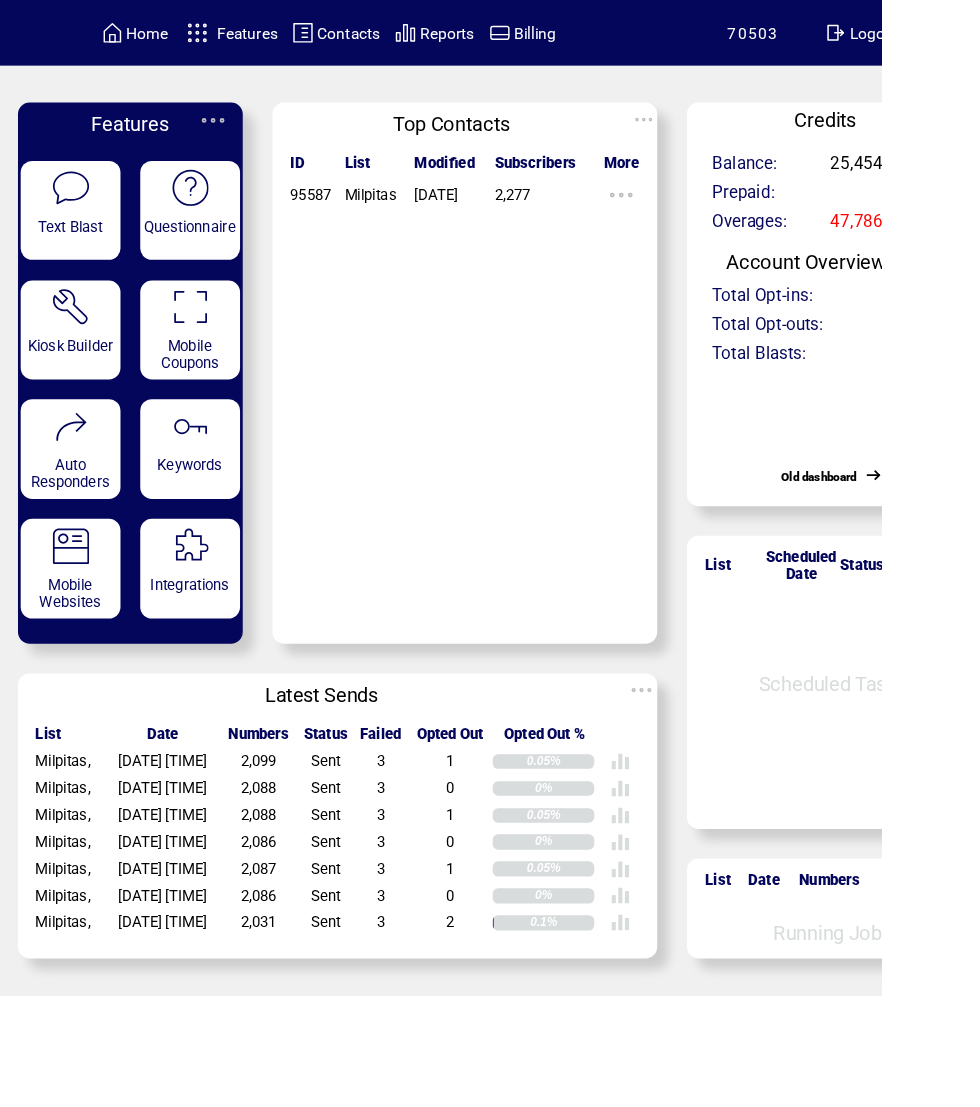 scroll, scrollTop: 0, scrollLeft: 0, axis: both 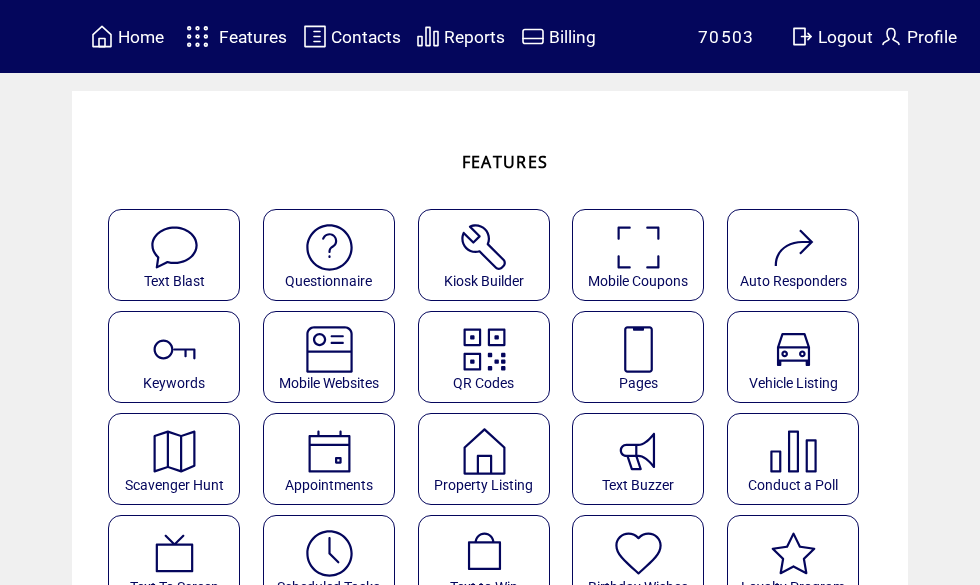 click on "Features" at bounding box center (253, 37) 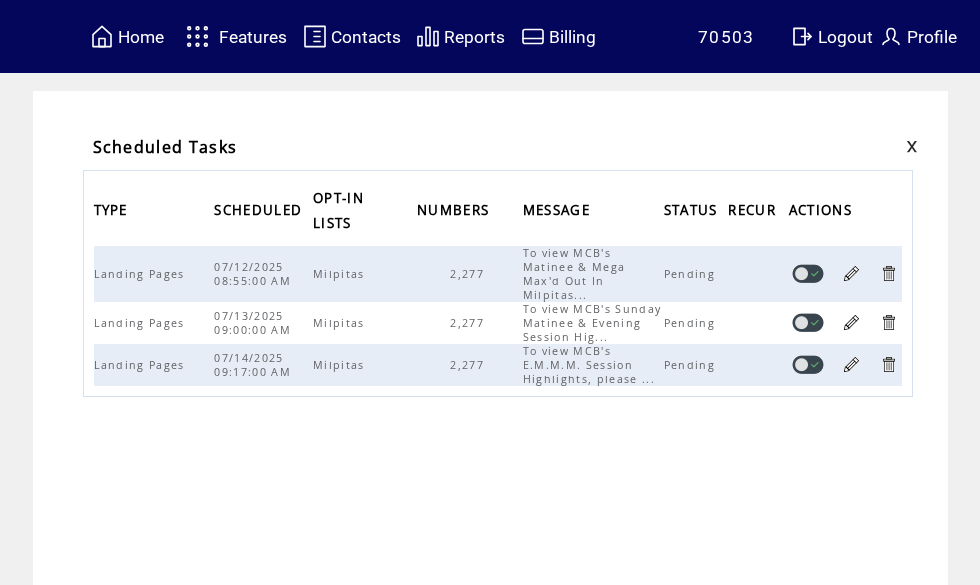 scroll, scrollTop: 0, scrollLeft: 0, axis: both 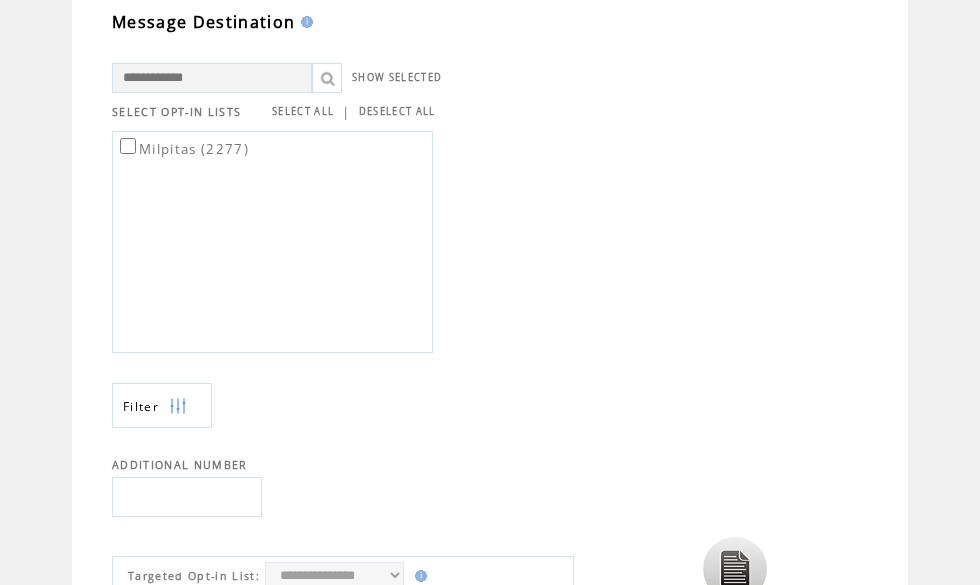 click at bounding box center (735, 569) 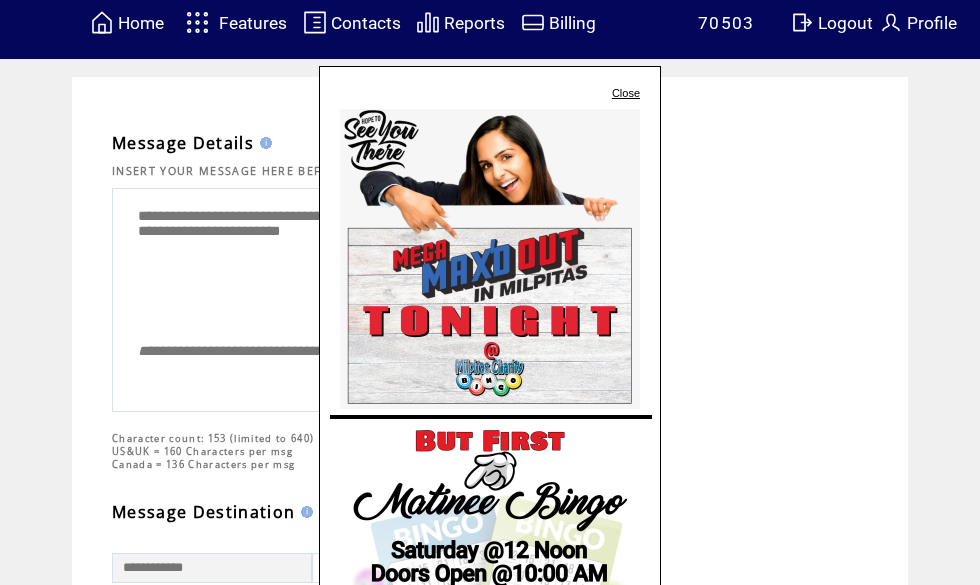 scroll, scrollTop: 0, scrollLeft: 0, axis: both 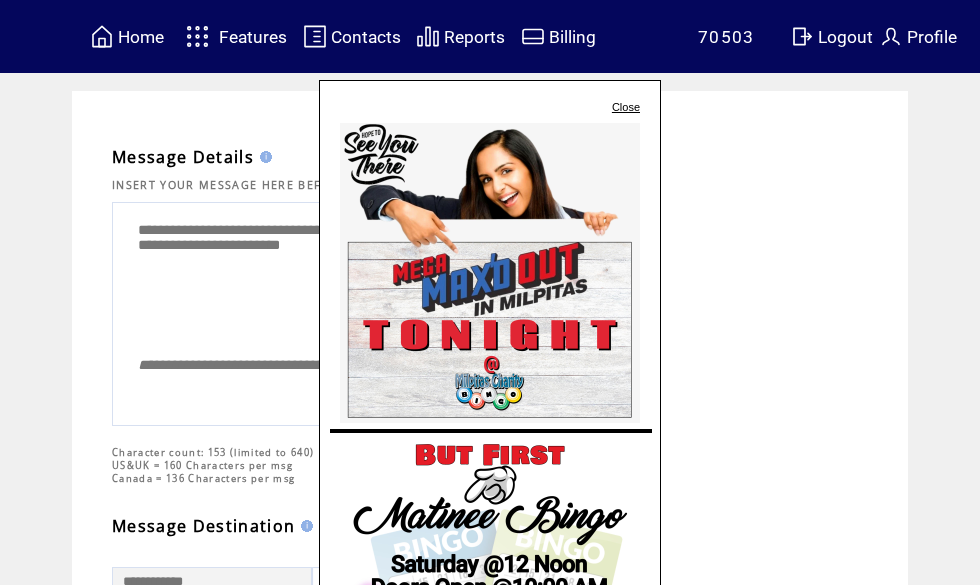 click on "Close" at bounding box center (626, 107) 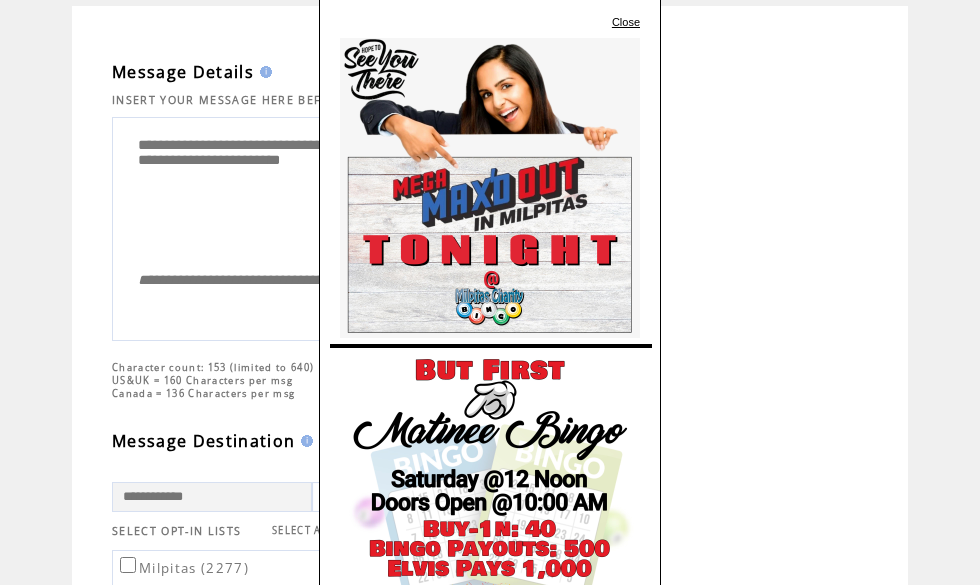 click on "Close" at bounding box center [626, 22] 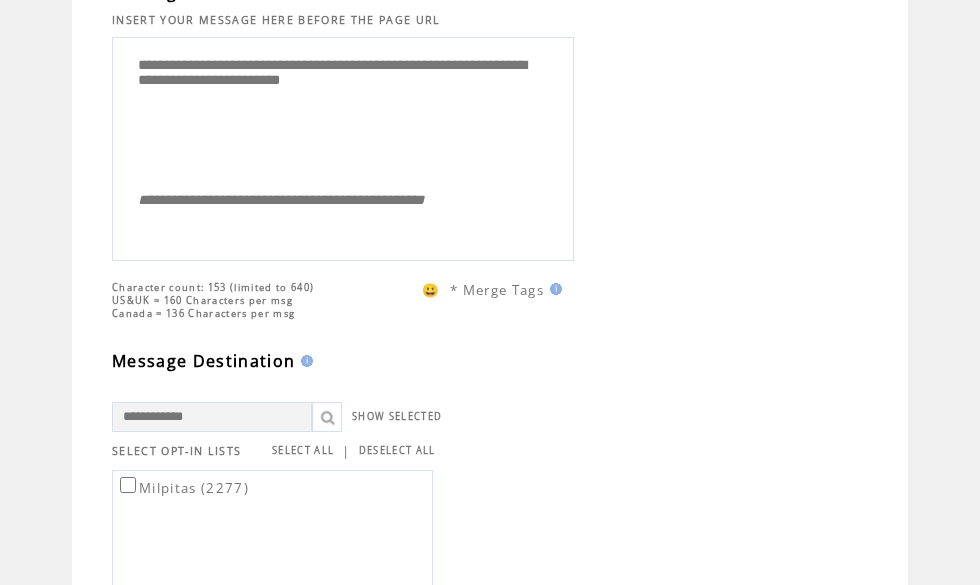 scroll, scrollTop: 141, scrollLeft: 0, axis: vertical 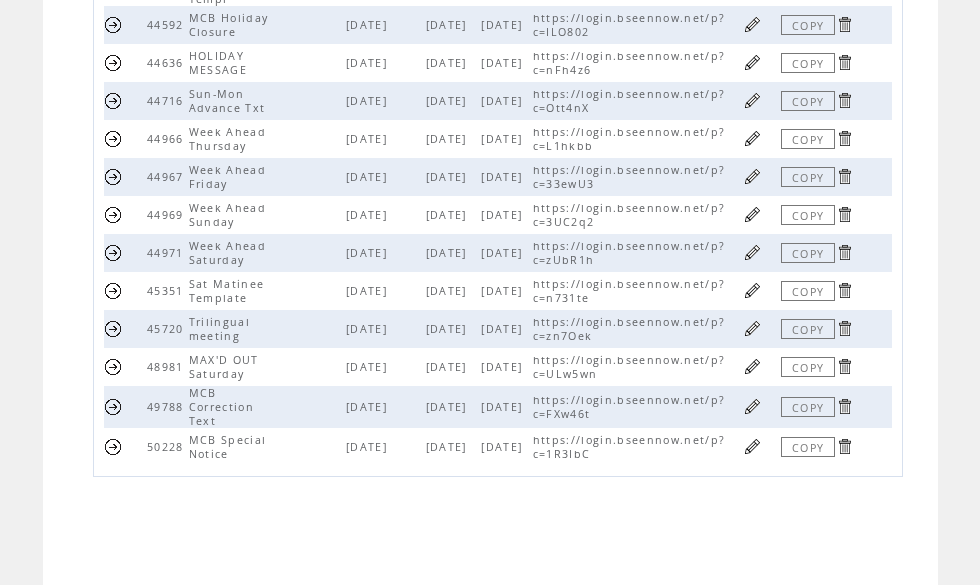 click at bounding box center (752, 366) 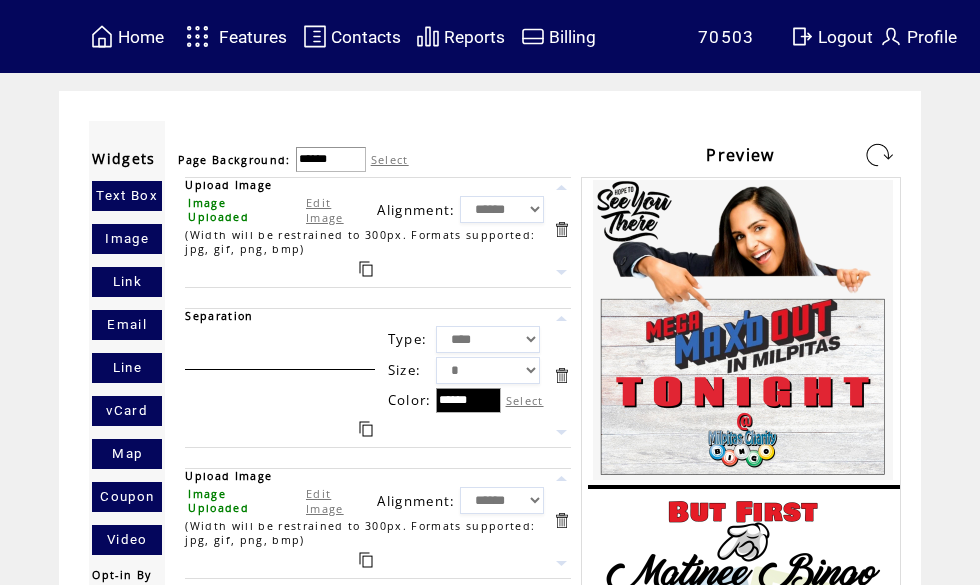 scroll, scrollTop: 0, scrollLeft: 0, axis: both 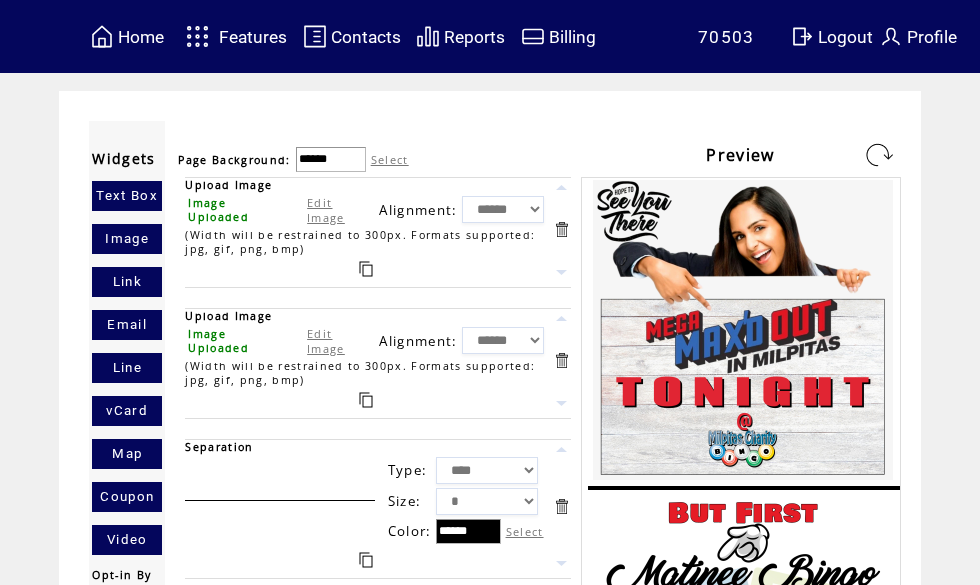 click at bounding box center (366, 560) 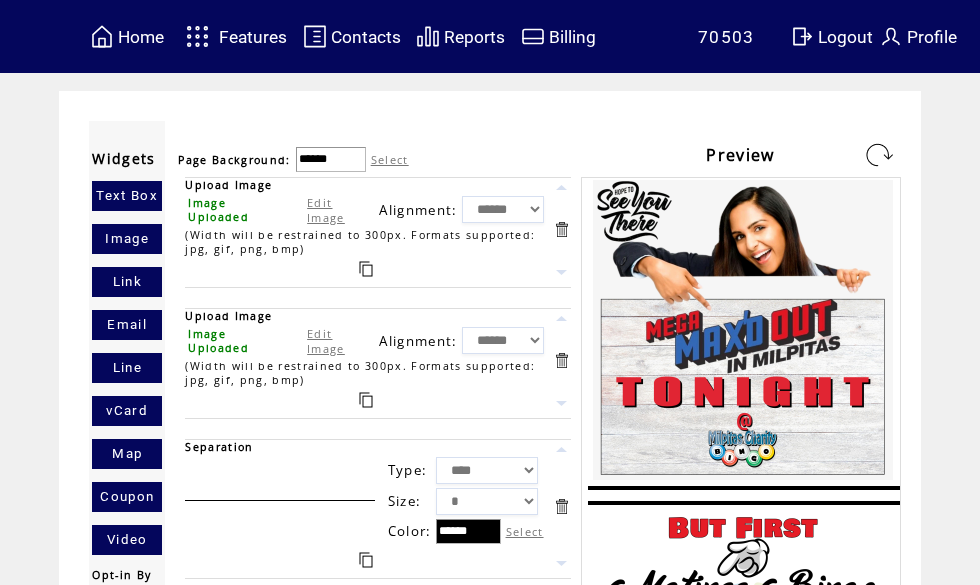 click at bounding box center (561, 449) 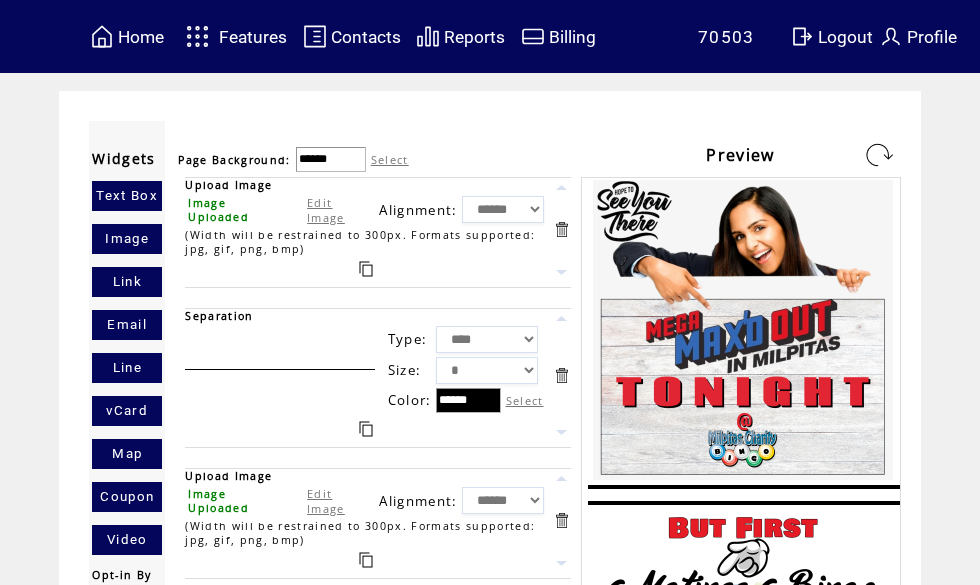click on "Edit Image" at bounding box center (326, 501) 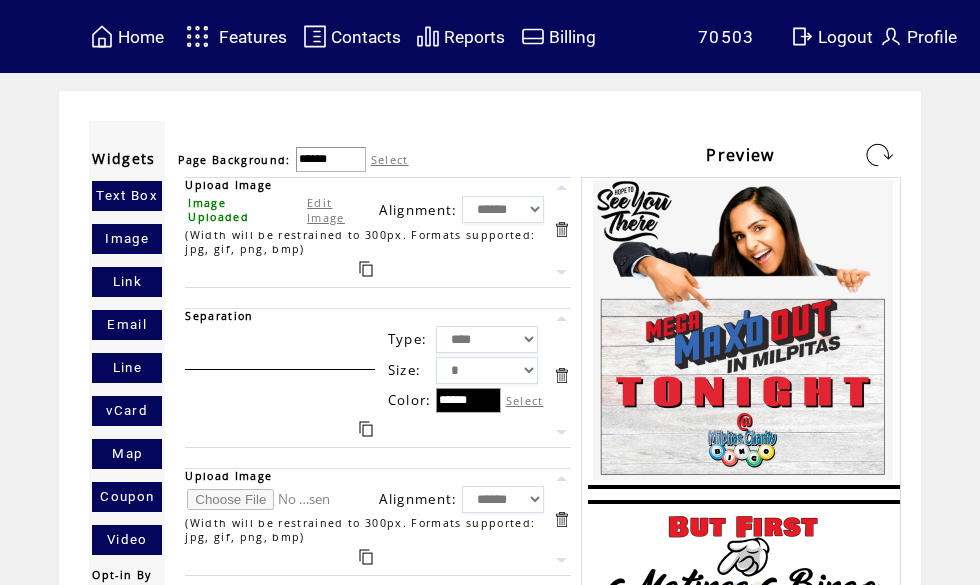click at bounding box center (262, 499) 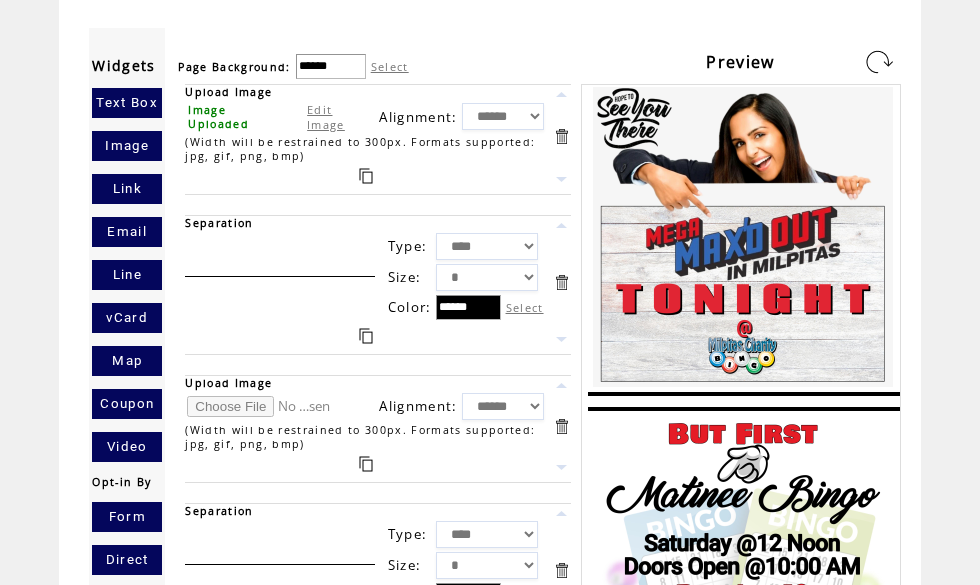 click at bounding box center (280, 406) 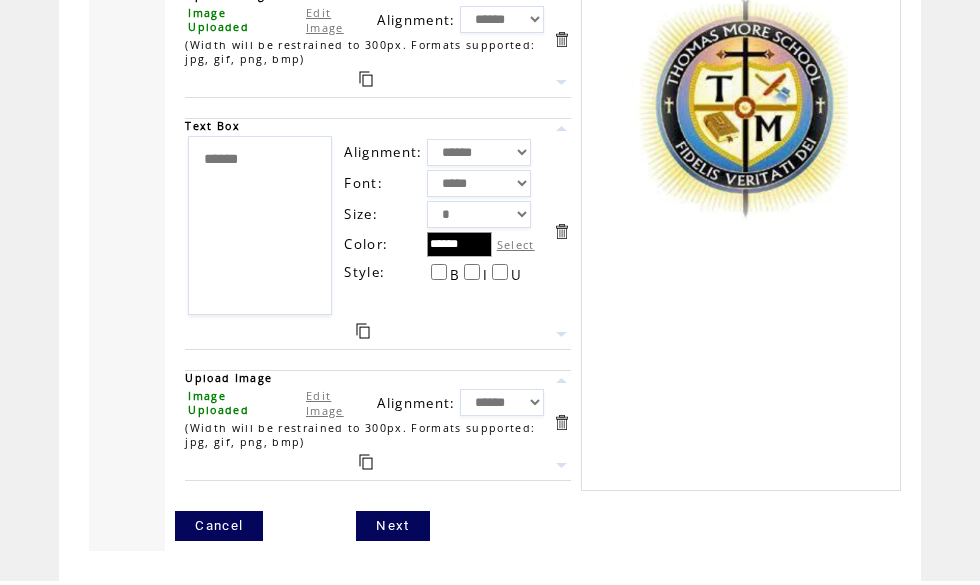 scroll, scrollTop: 4534, scrollLeft: 0, axis: vertical 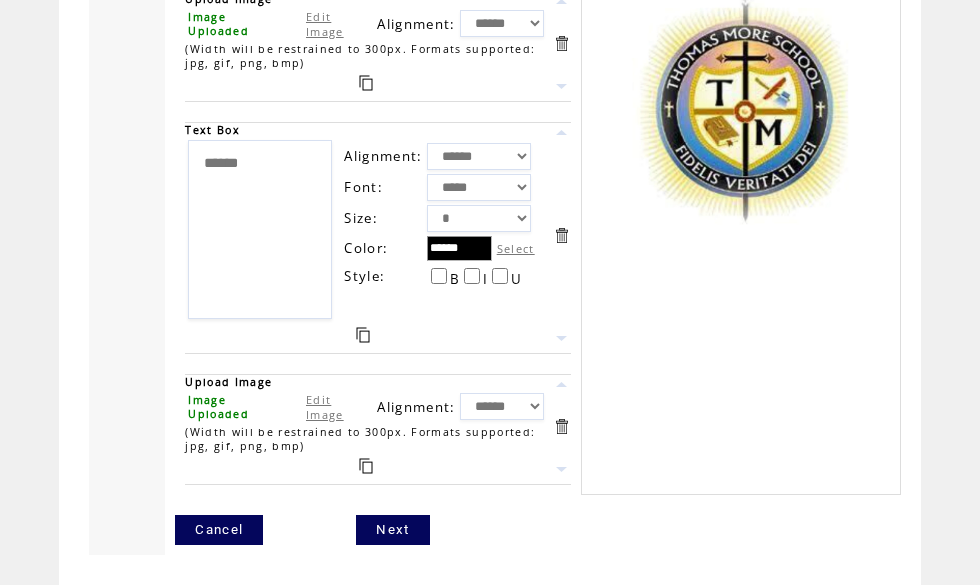 click on "Next" at bounding box center (392, 530) 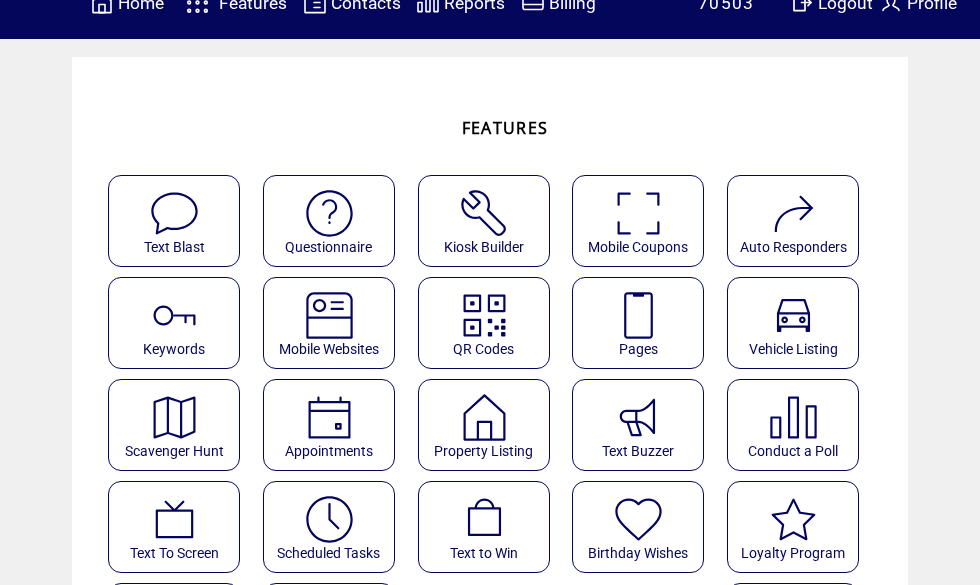 scroll, scrollTop: 39, scrollLeft: 0, axis: vertical 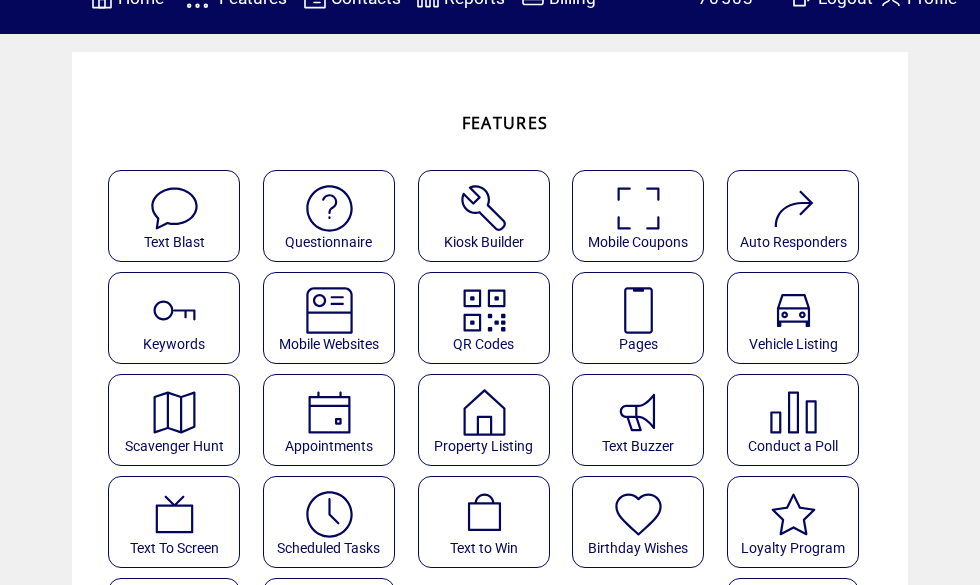 click at bounding box center (329, 514) 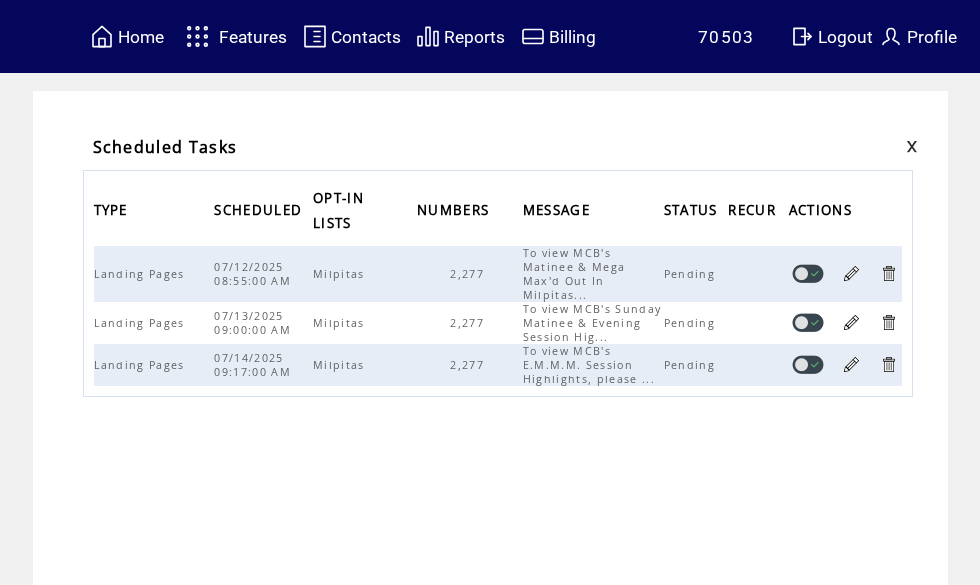 scroll, scrollTop: 0, scrollLeft: 0, axis: both 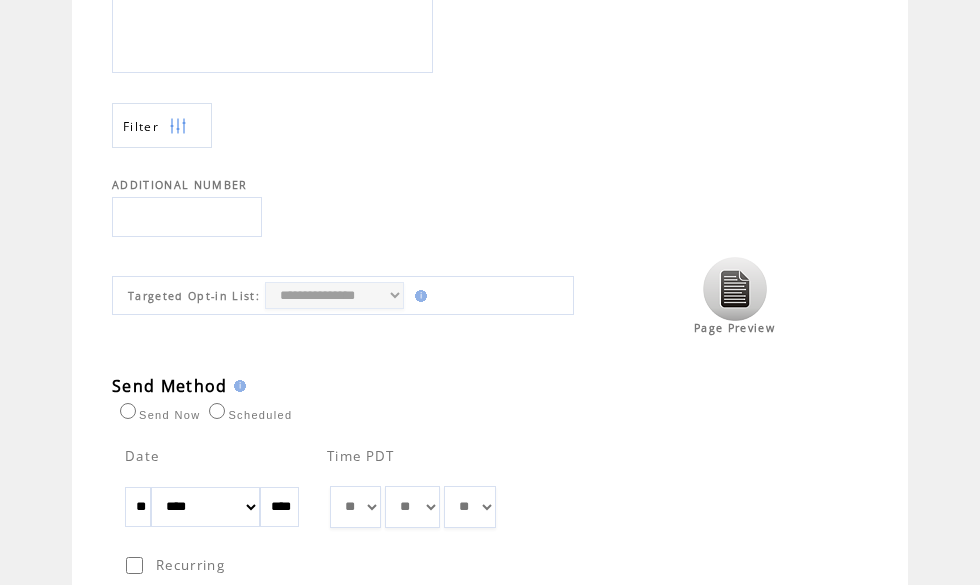click at bounding box center (735, 289) 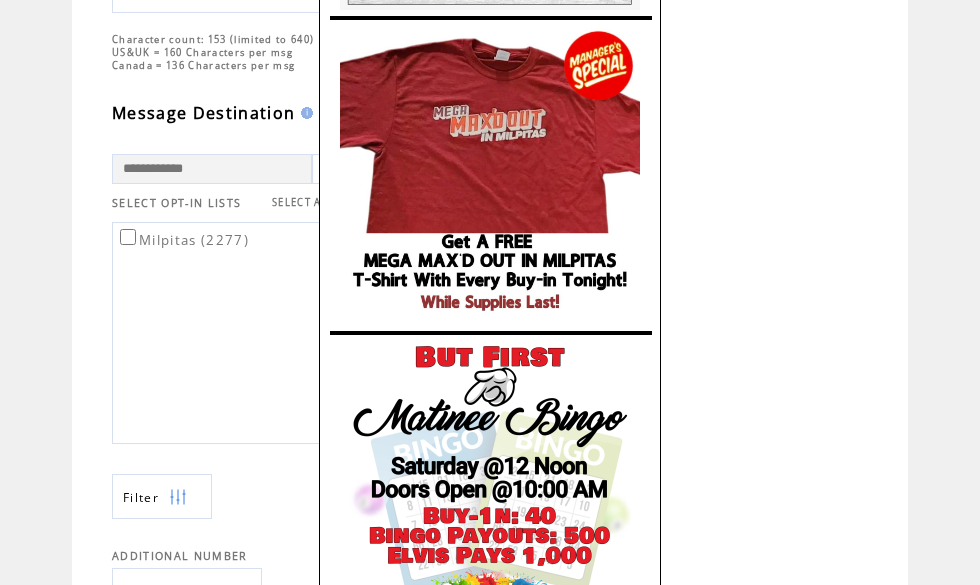 scroll, scrollTop: 0, scrollLeft: 0, axis: both 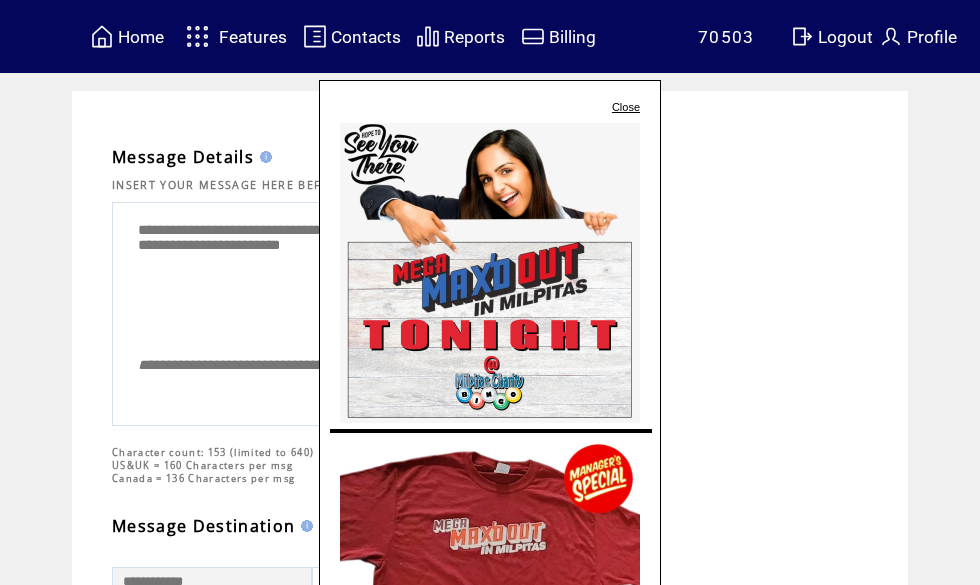 click on "Close" at bounding box center [626, 107] 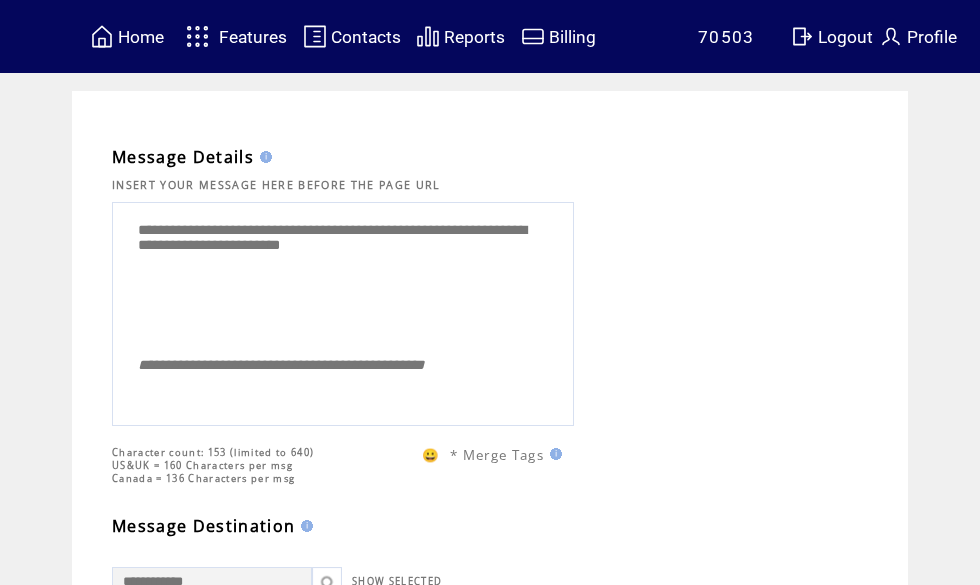scroll, scrollTop: 0, scrollLeft: 0, axis: both 